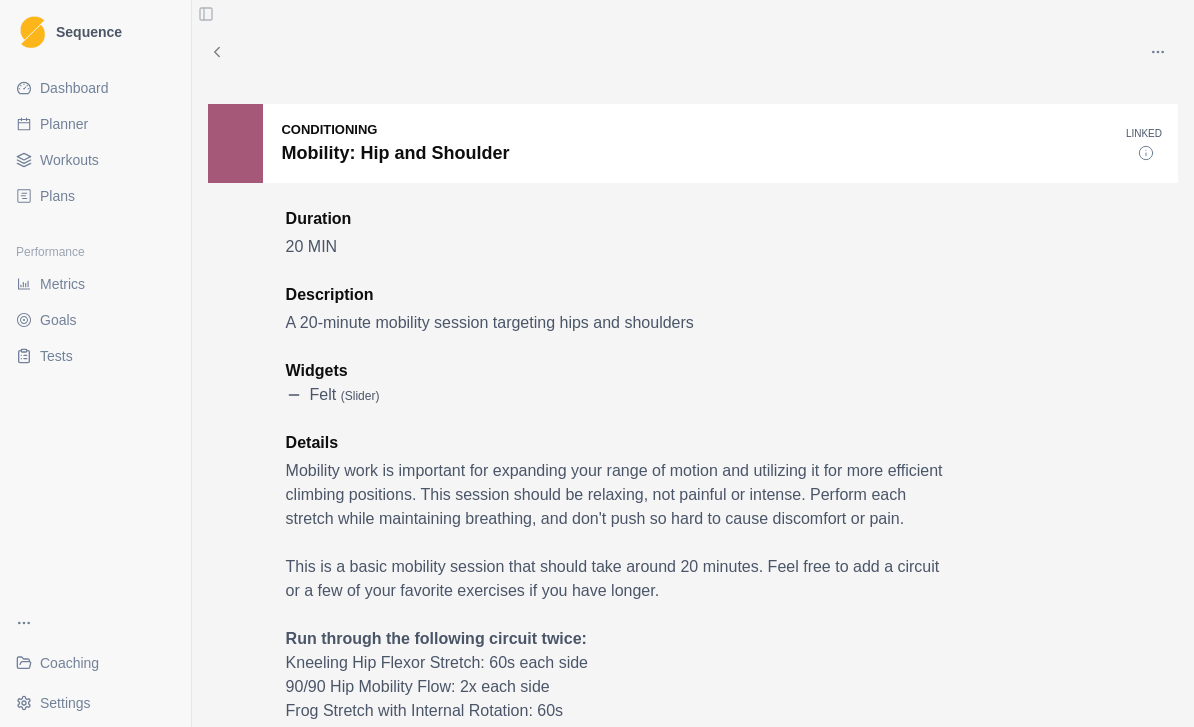 scroll, scrollTop: 64, scrollLeft: 0, axis: vertical 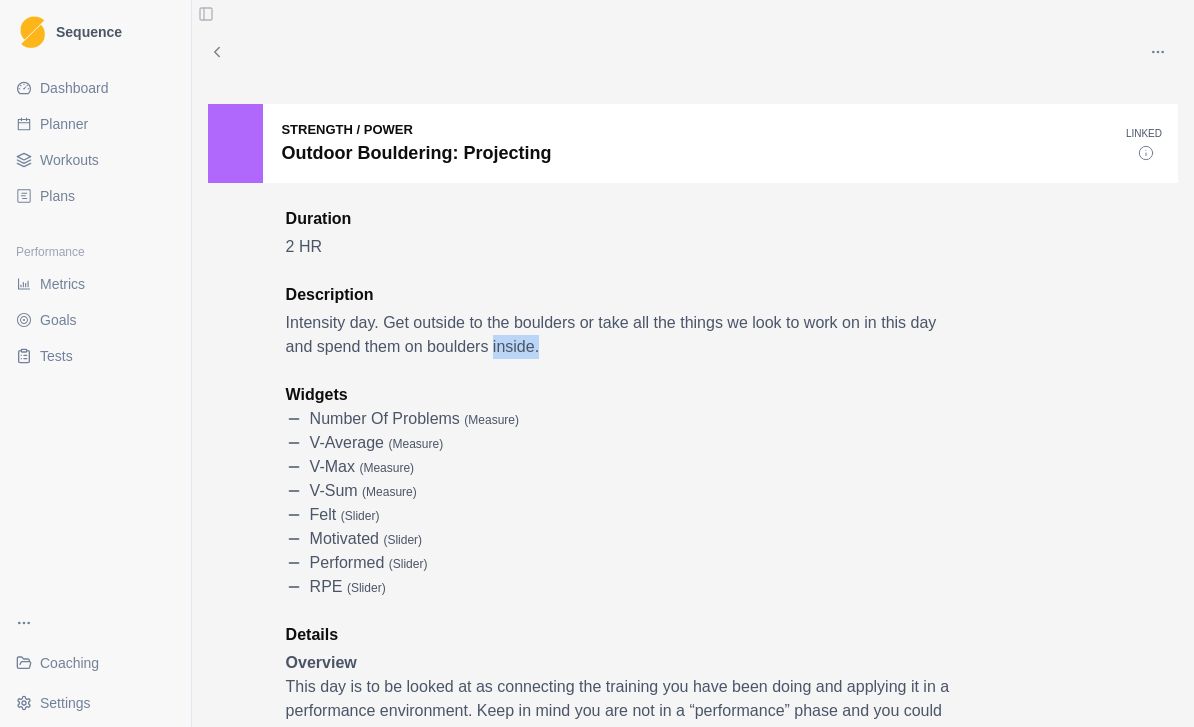 click on "Coaching" at bounding box center [69, 663] 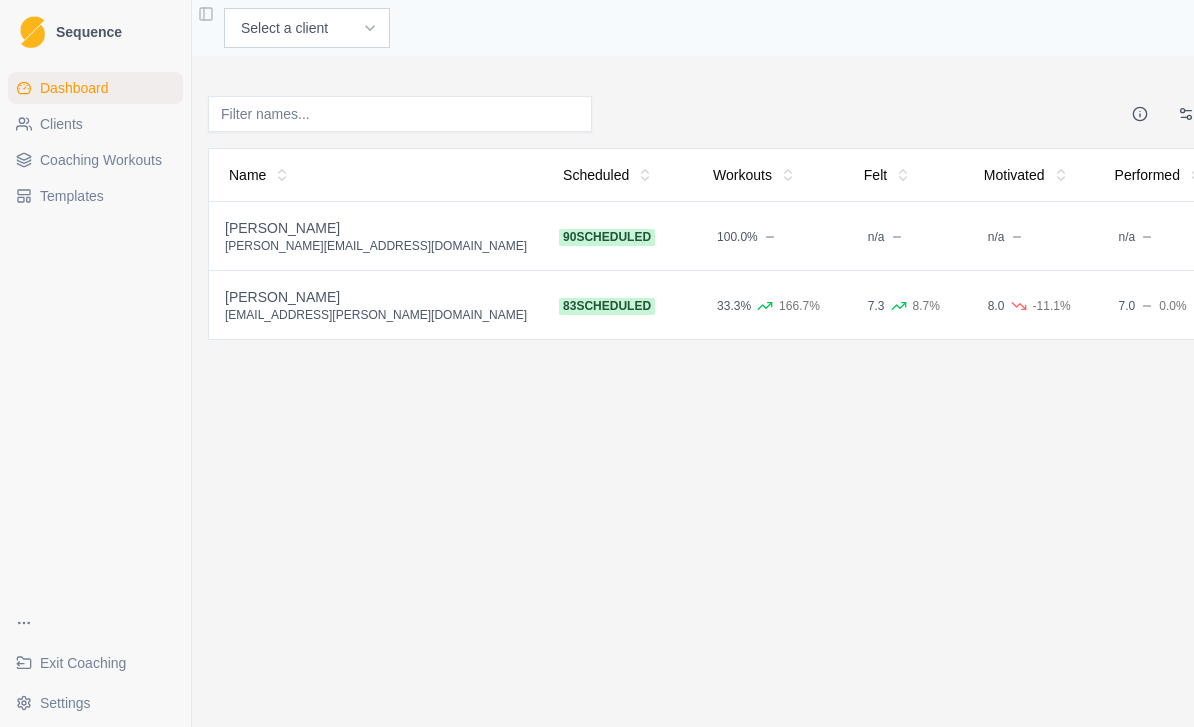 scroll, scrollTop: 0, scrollLeft: 0, axis: both 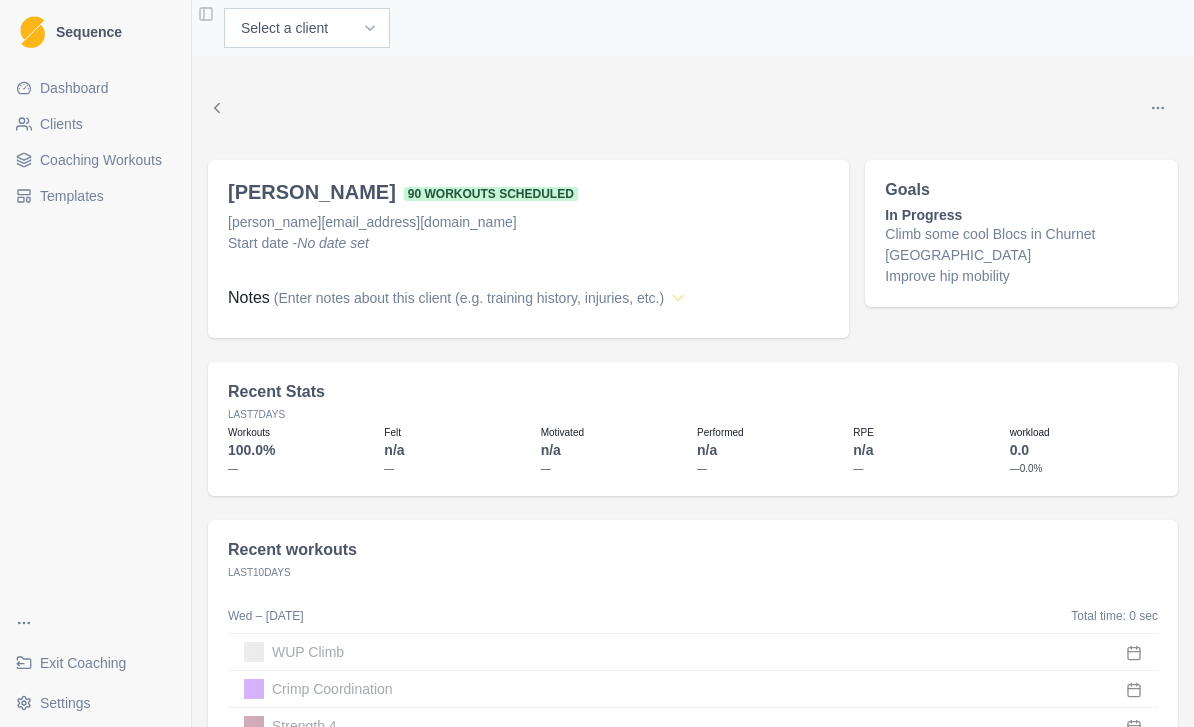 click 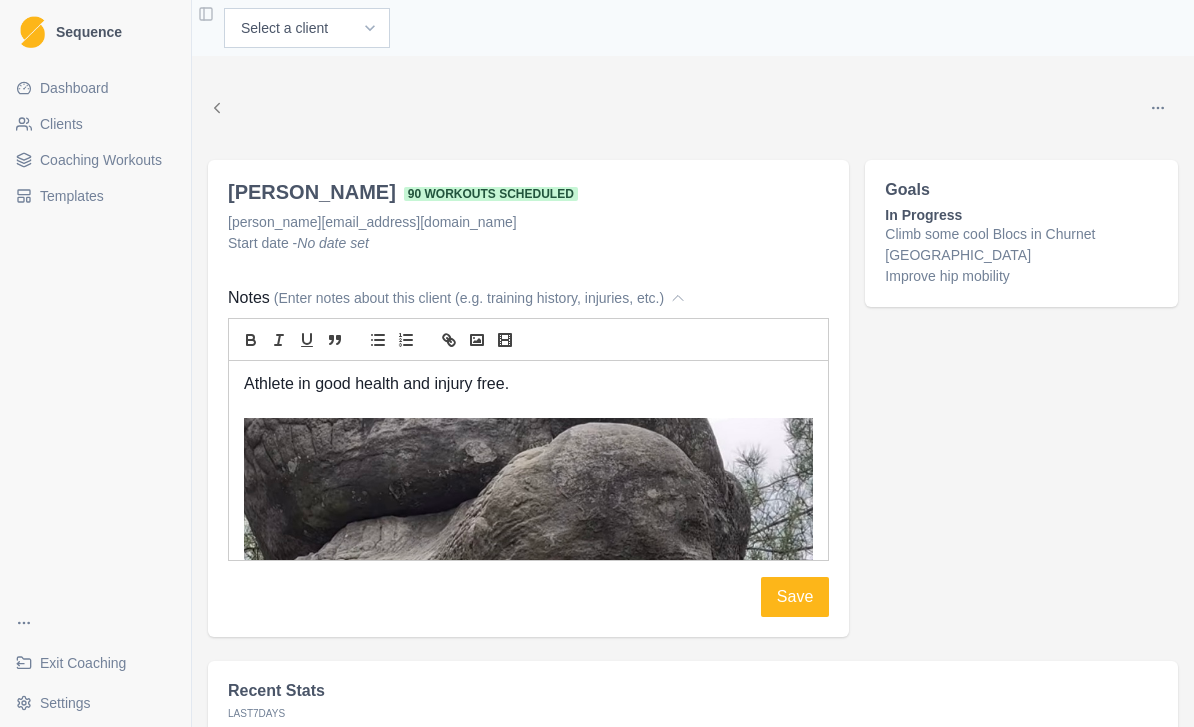 scroll, scrollTop: 0, scrollLeft: 0, axis: both 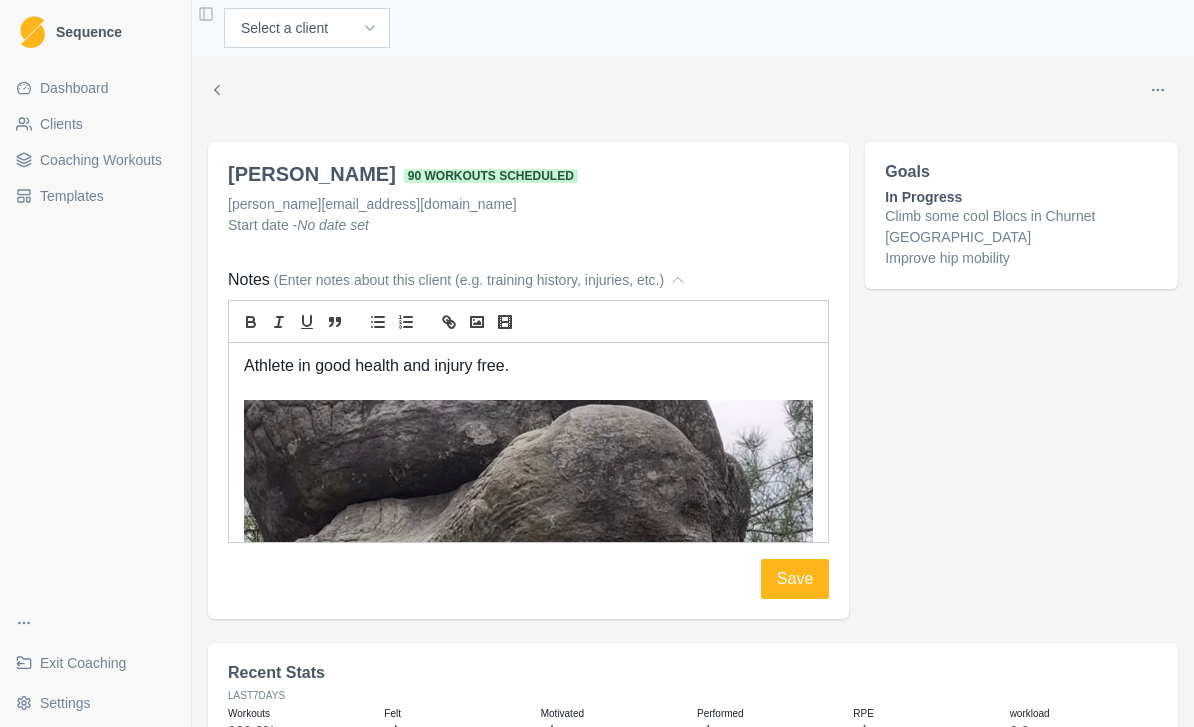 click on "Start date -  No date set" at bounding box center (528, 225) 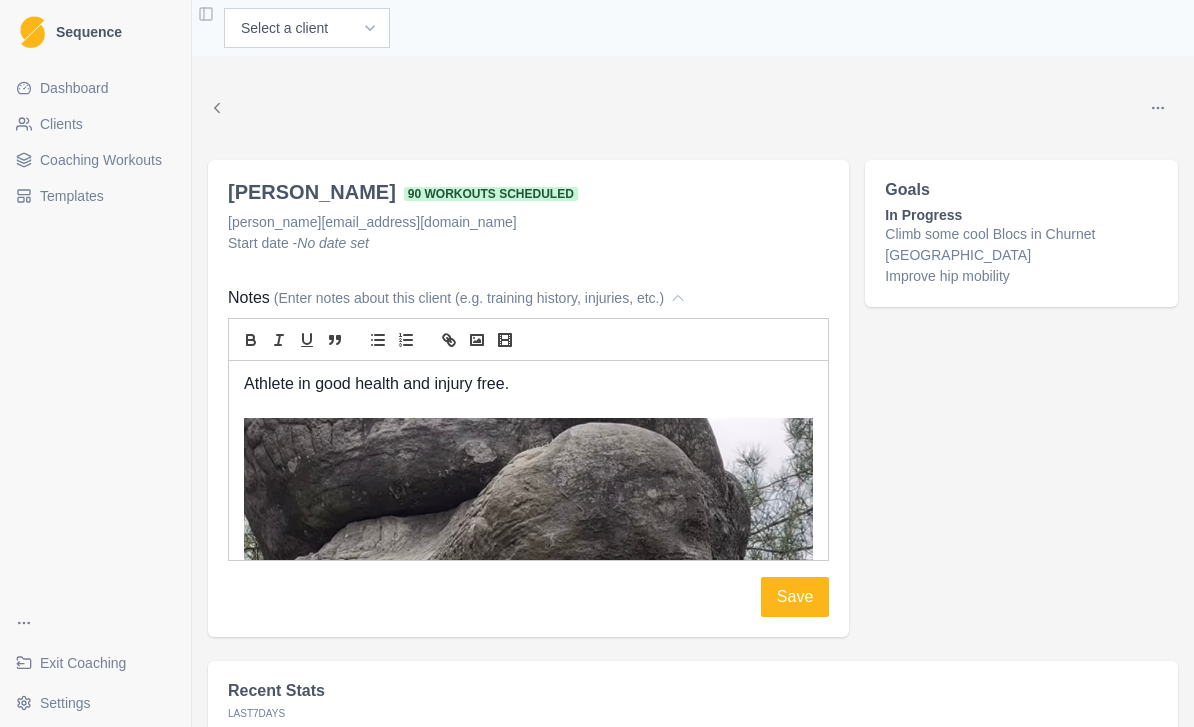 scroll, scrollTop: 0, scrollLeft: 0, axis: both 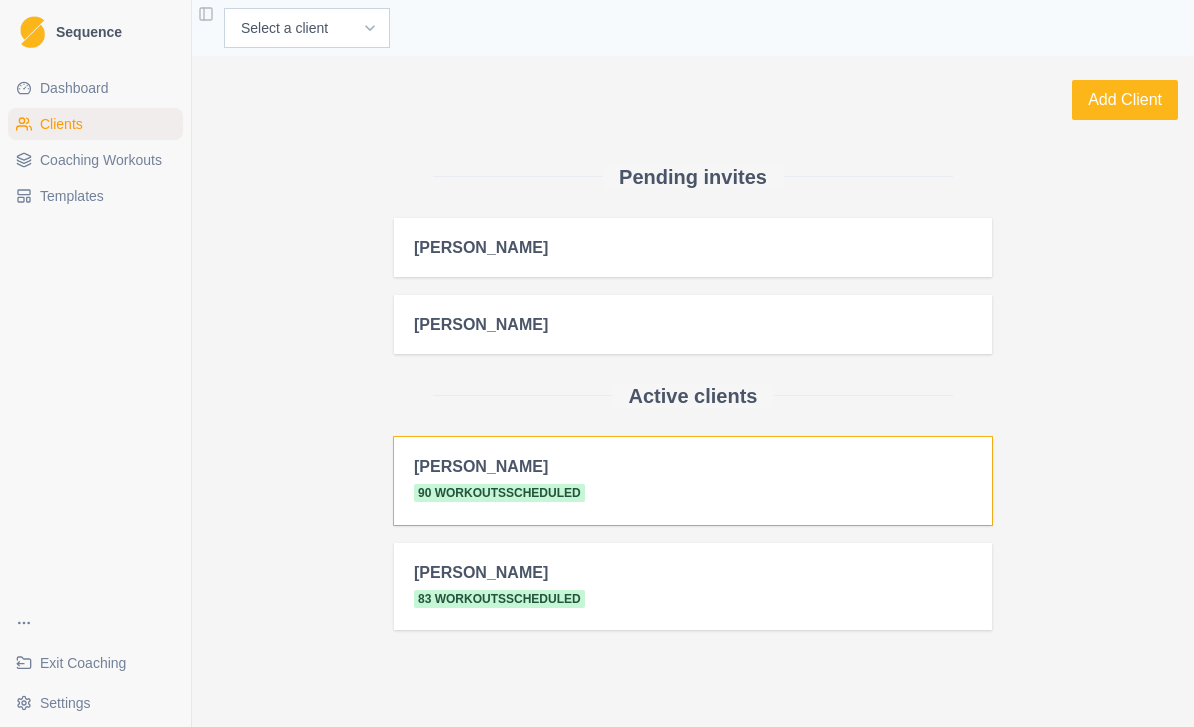click on "[PERSON_NAME] 90   workouts  scheduled" at bounding box center [693, 480] 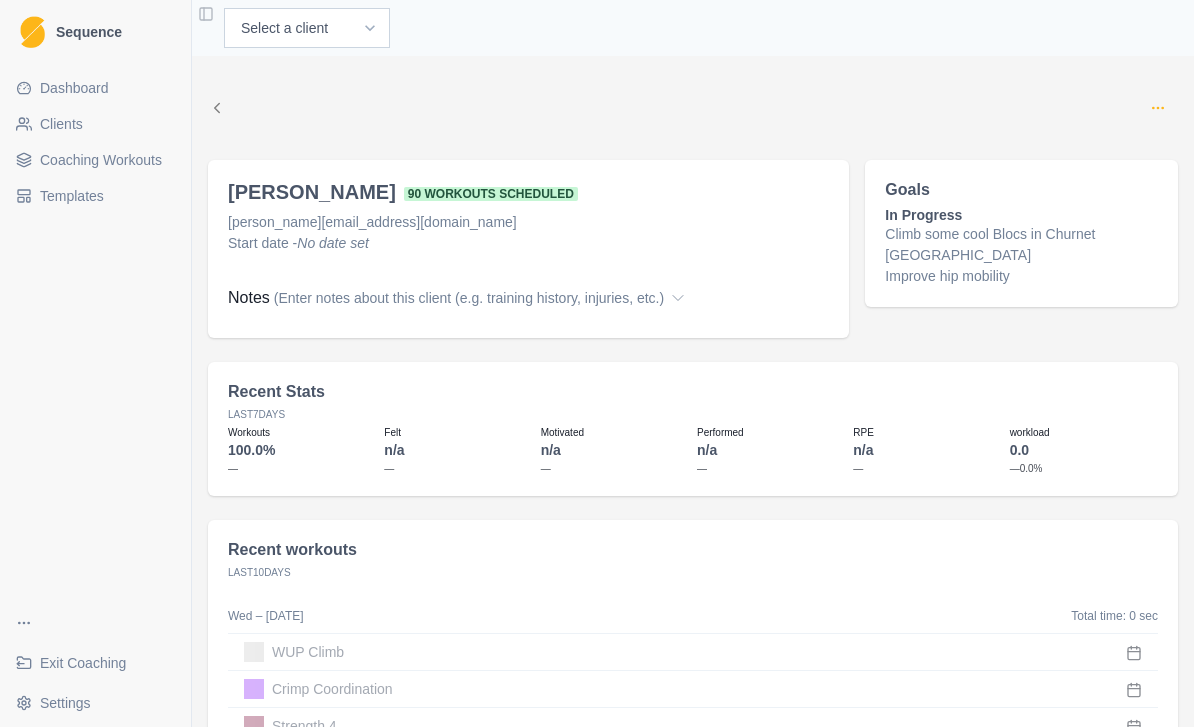 click 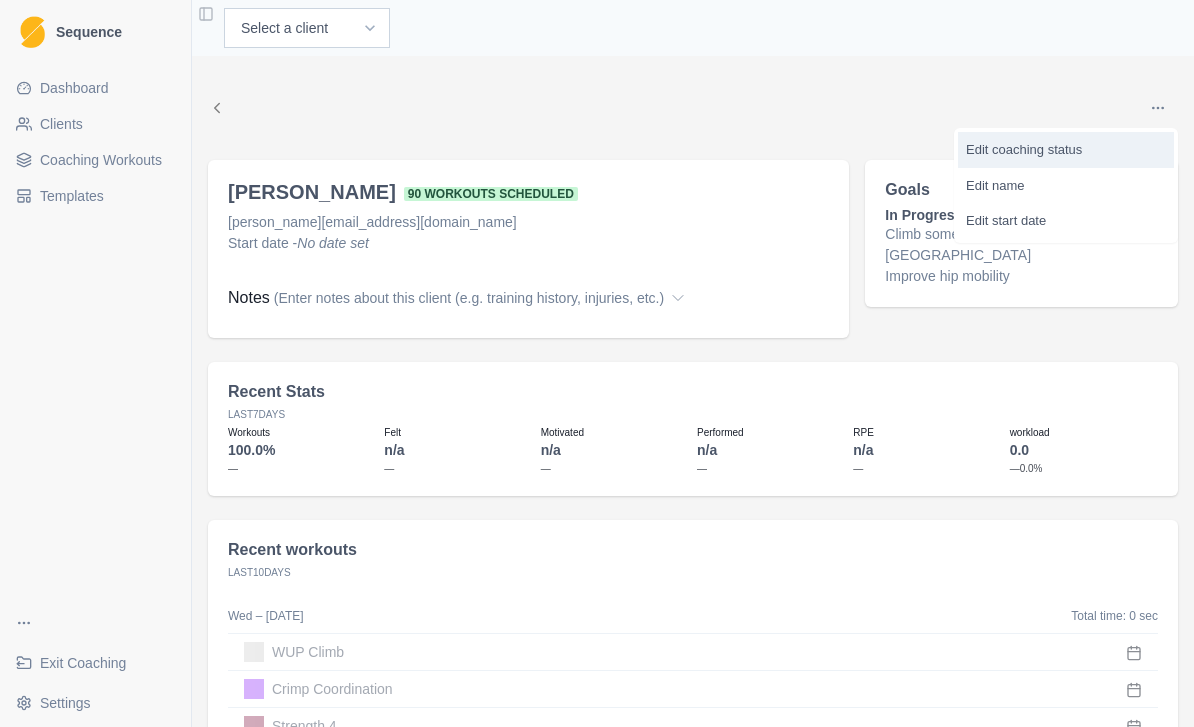 click on "Edit coaching status" at bounding box center [1066, 150] 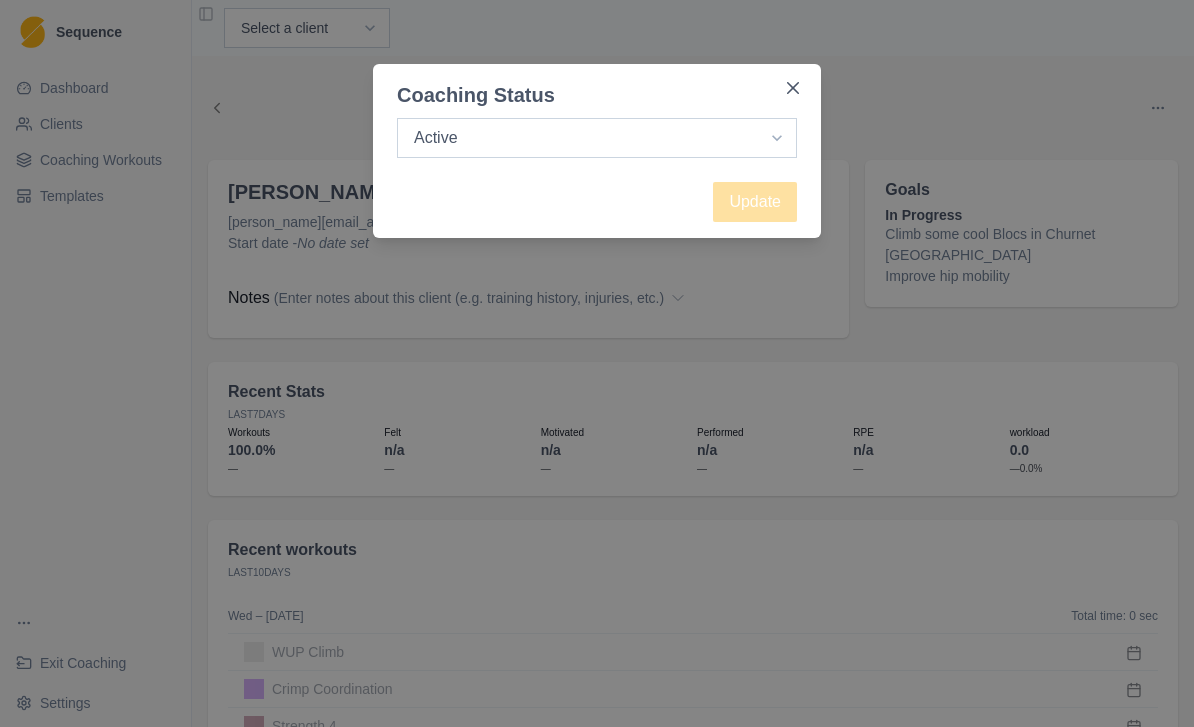 click on "Active Inactive" at bounding box center (597, 138) 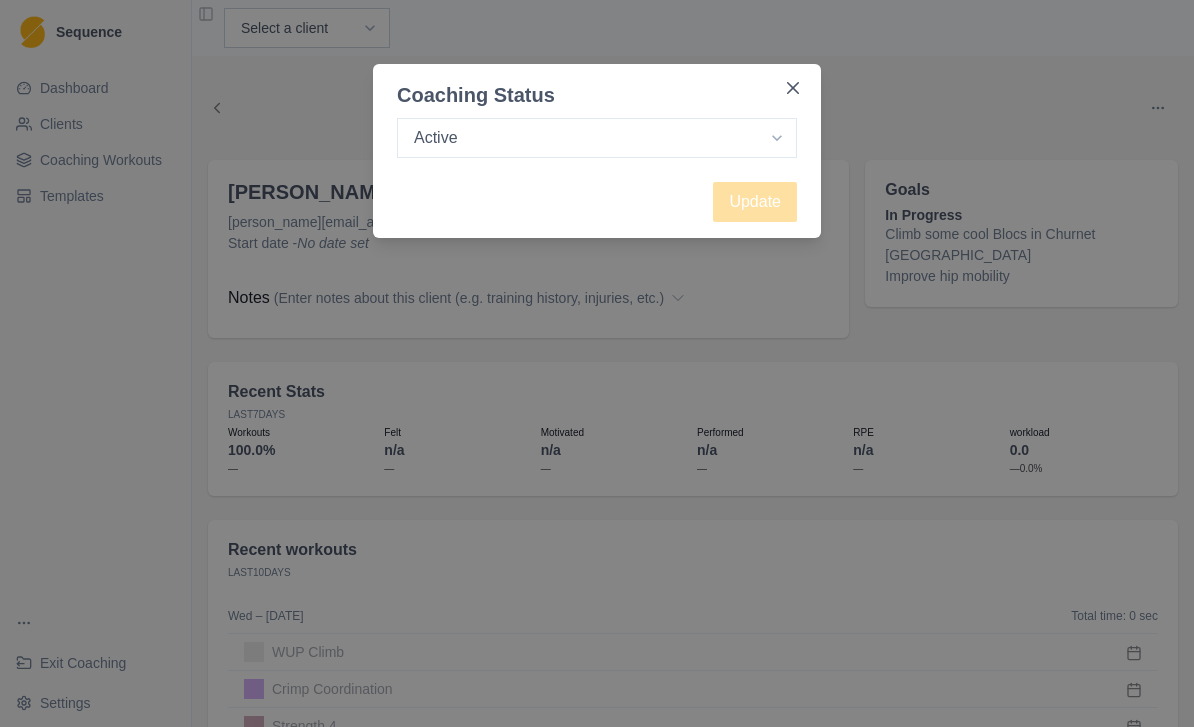 click on "Coaching Status Active Inactive Update" at bounding box center [597, 363] 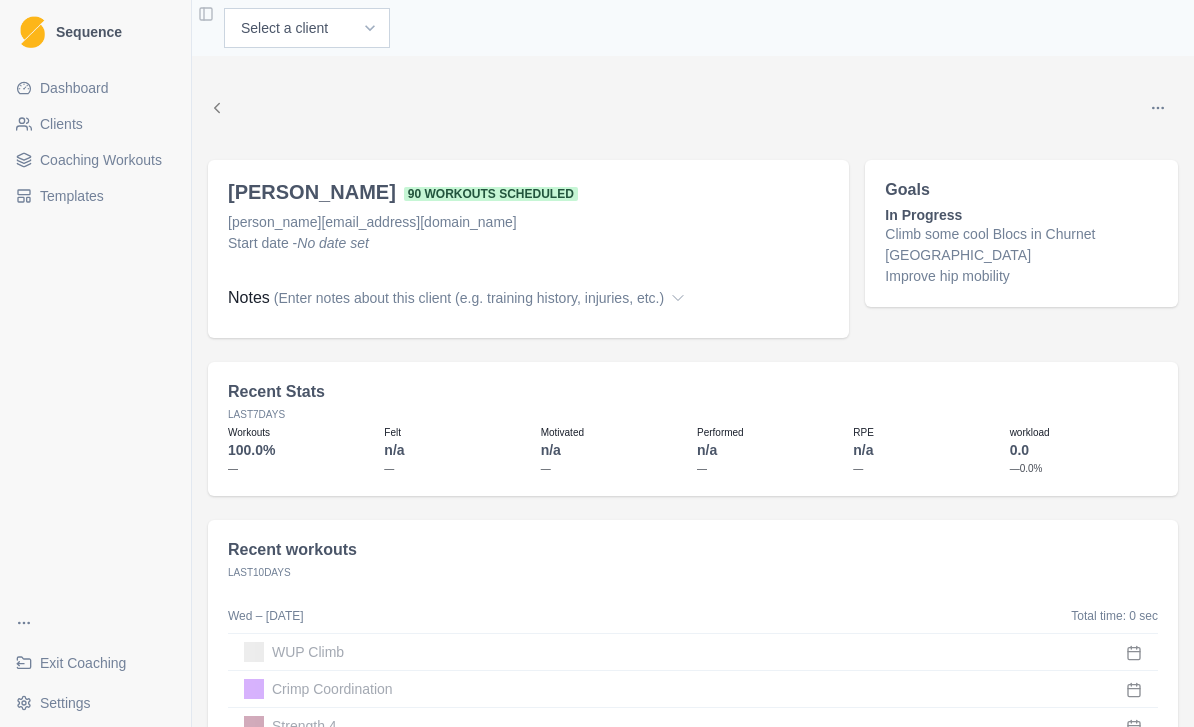 click at bounding box center (1158, 108) 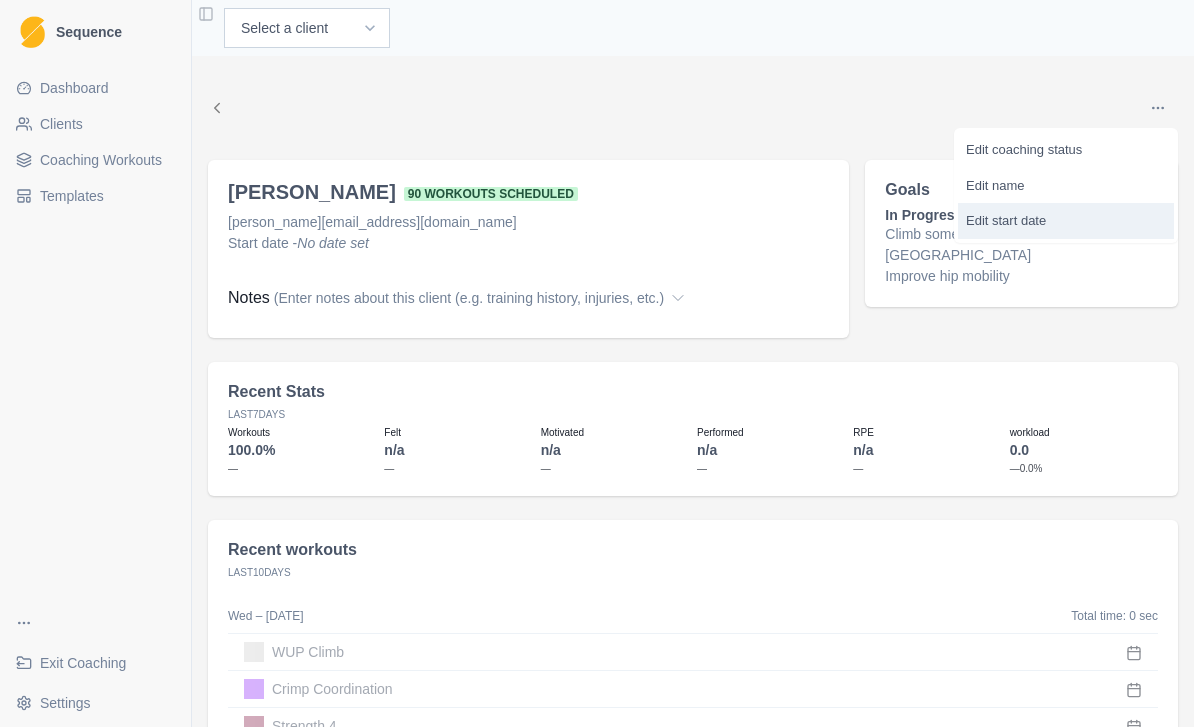 click on "Edit start date" at bounding box center [1066, 221] 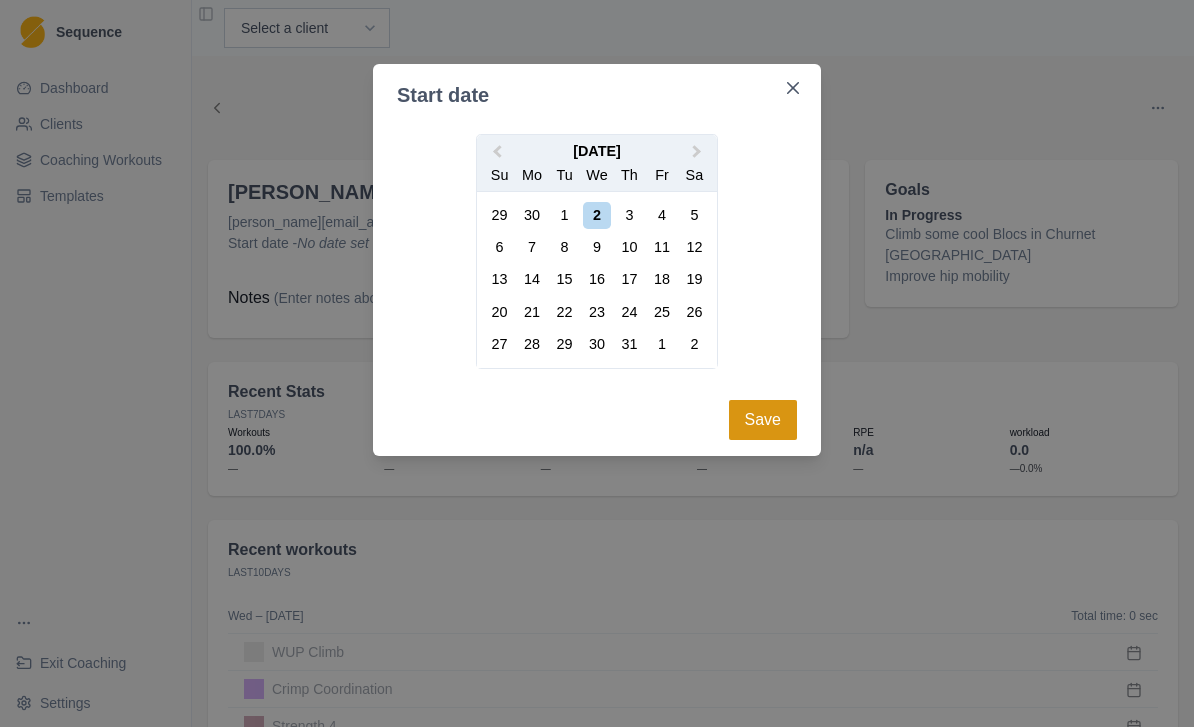 click on "Save" at bounding box center [763, 420] 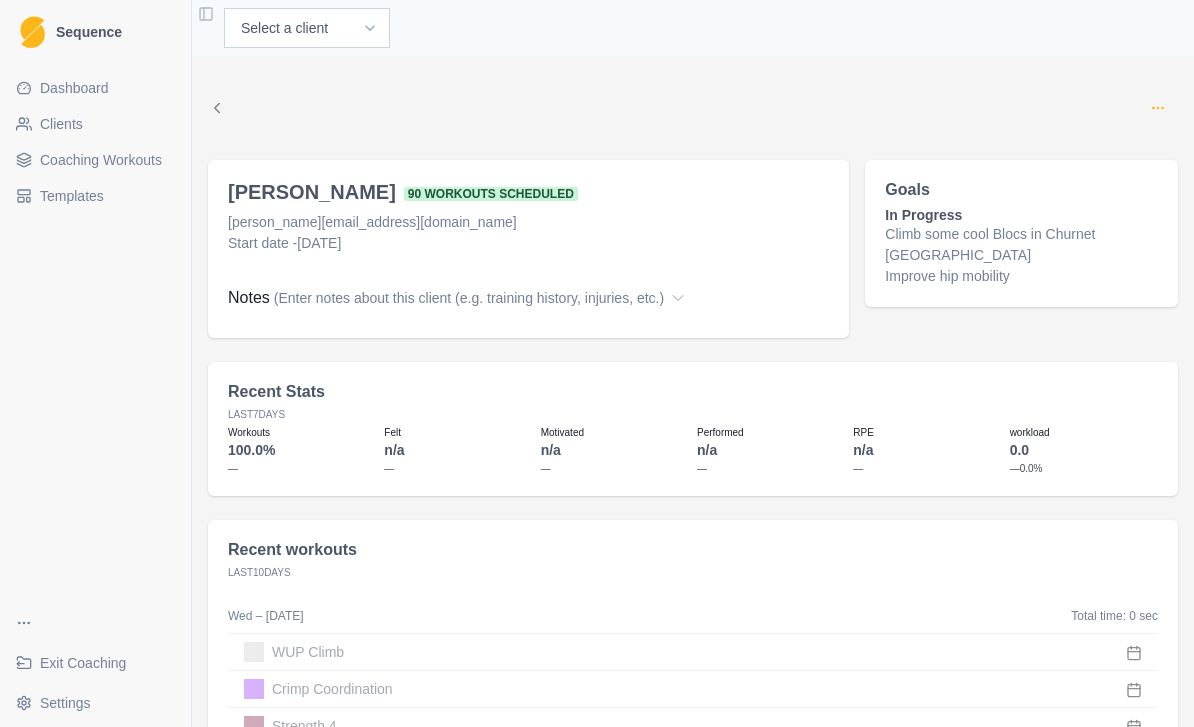 click 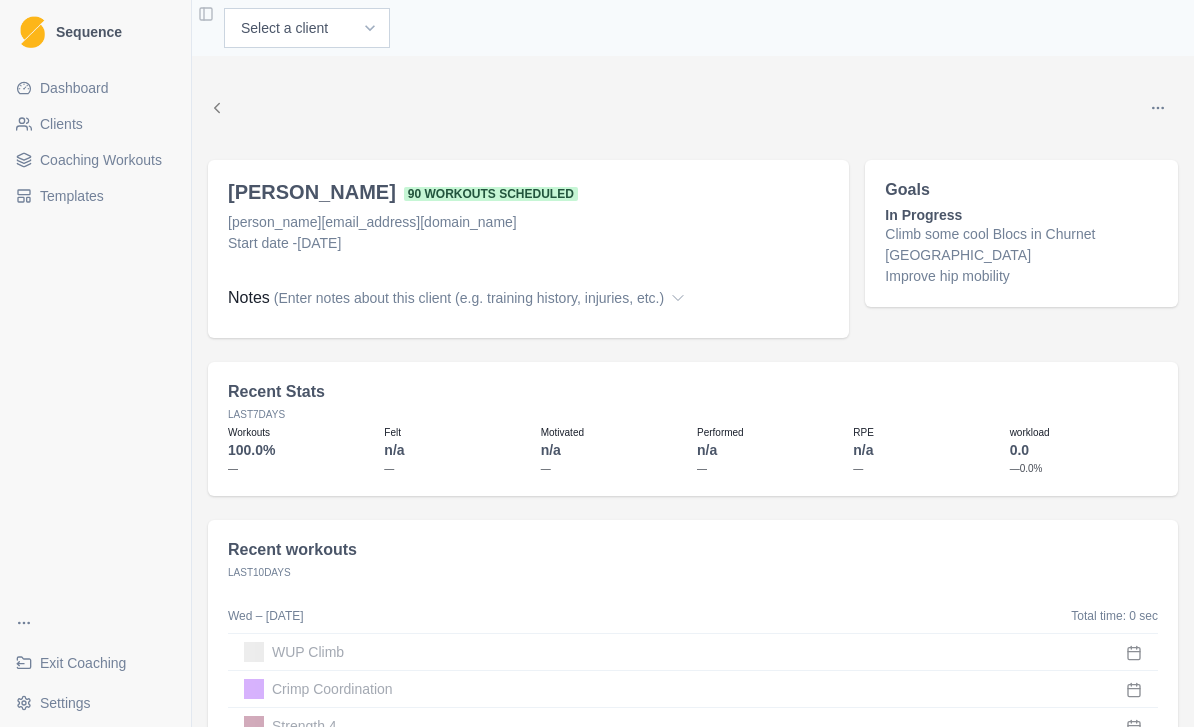 click on "[GEOGRAPHIC_DATA]" at bounding box center (1021, 255) 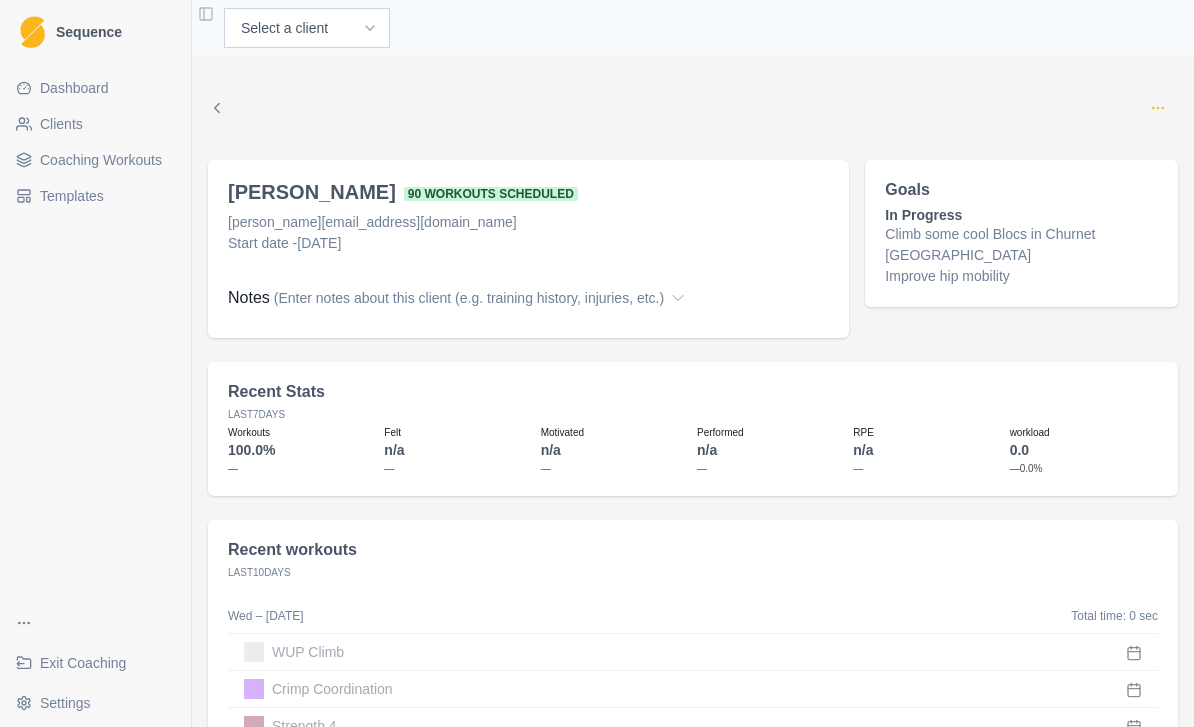 click 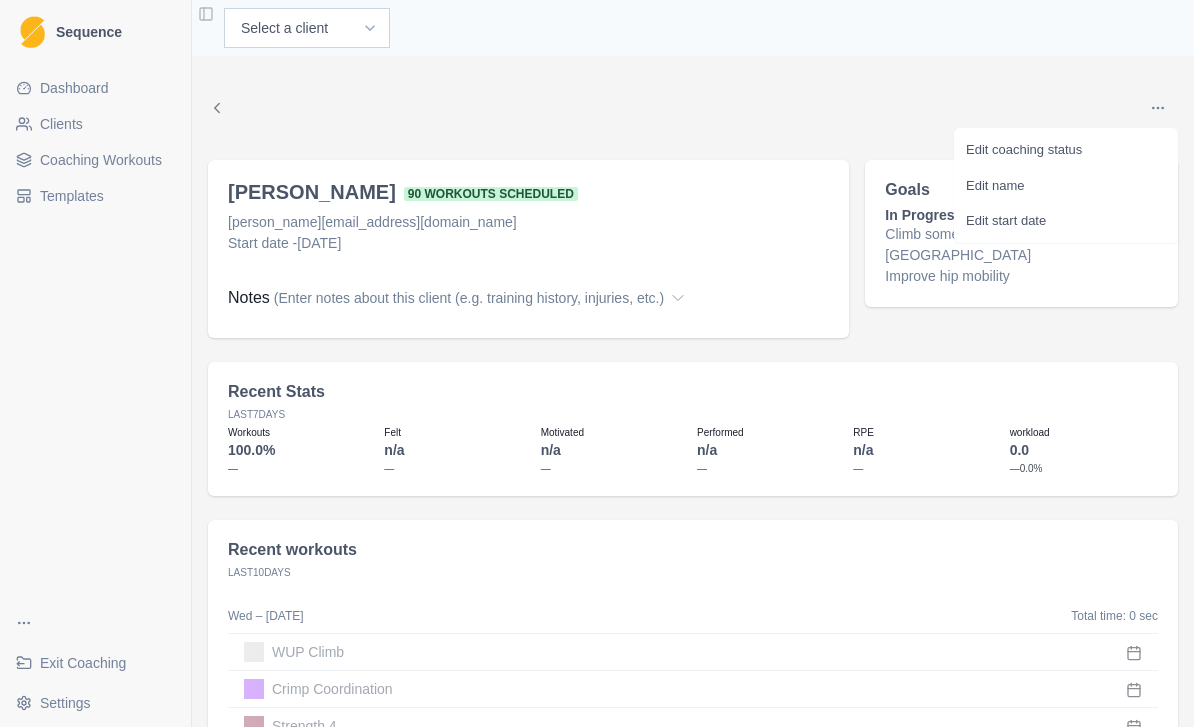 click on "Notes   (Enter notes about this client (e.g. training history, injuries, etc.) Athlete in good health and injury free. Save" at bounding box center [528, 282] 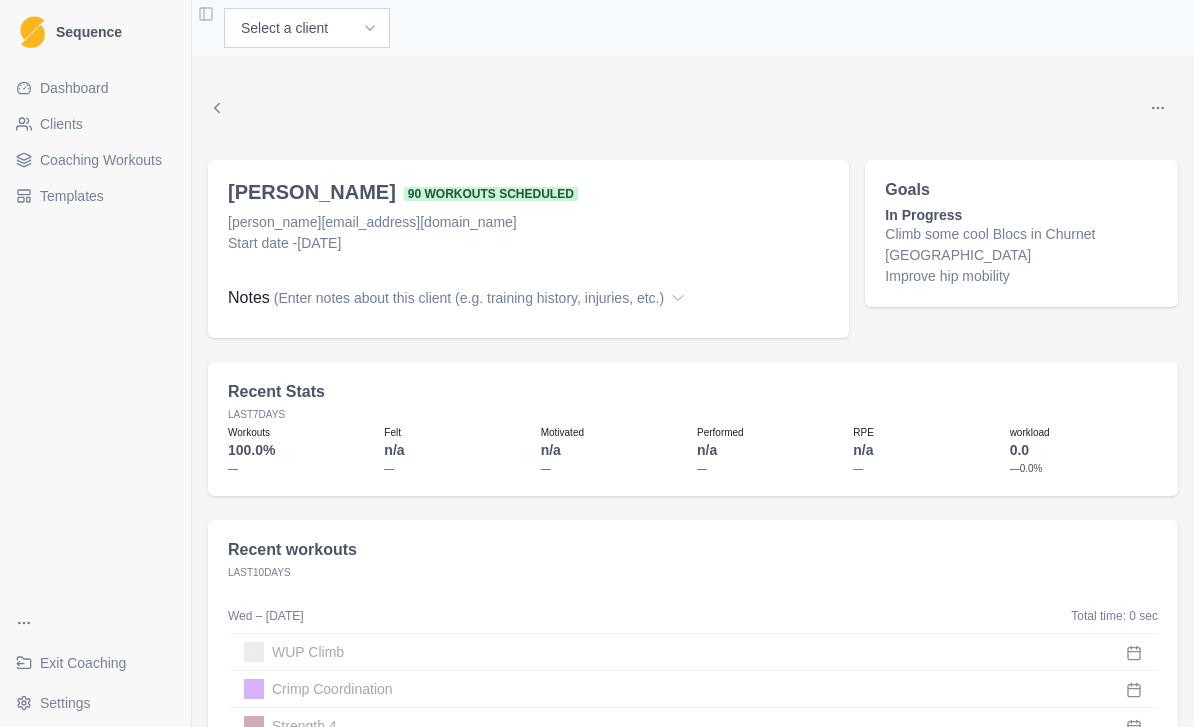 scroll, scrollTop: 0, scrollLeft: 0, axis: both 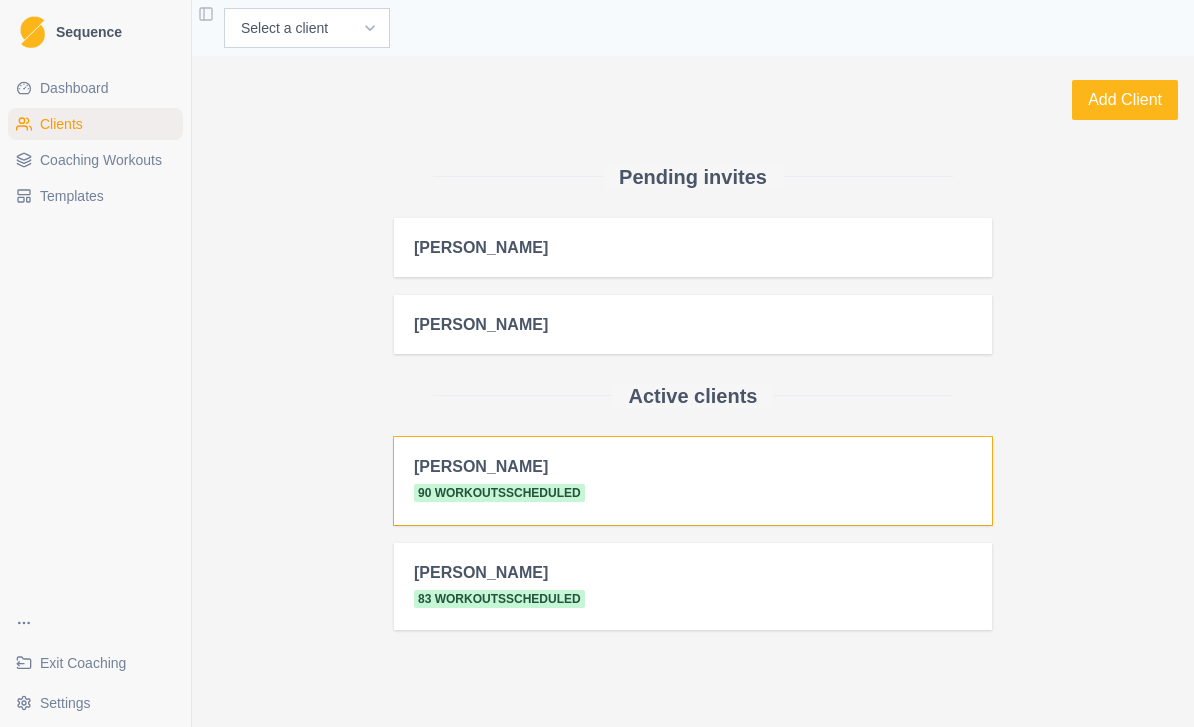 click on "[PERSON_NAME]" at bounding box center [693, 466] 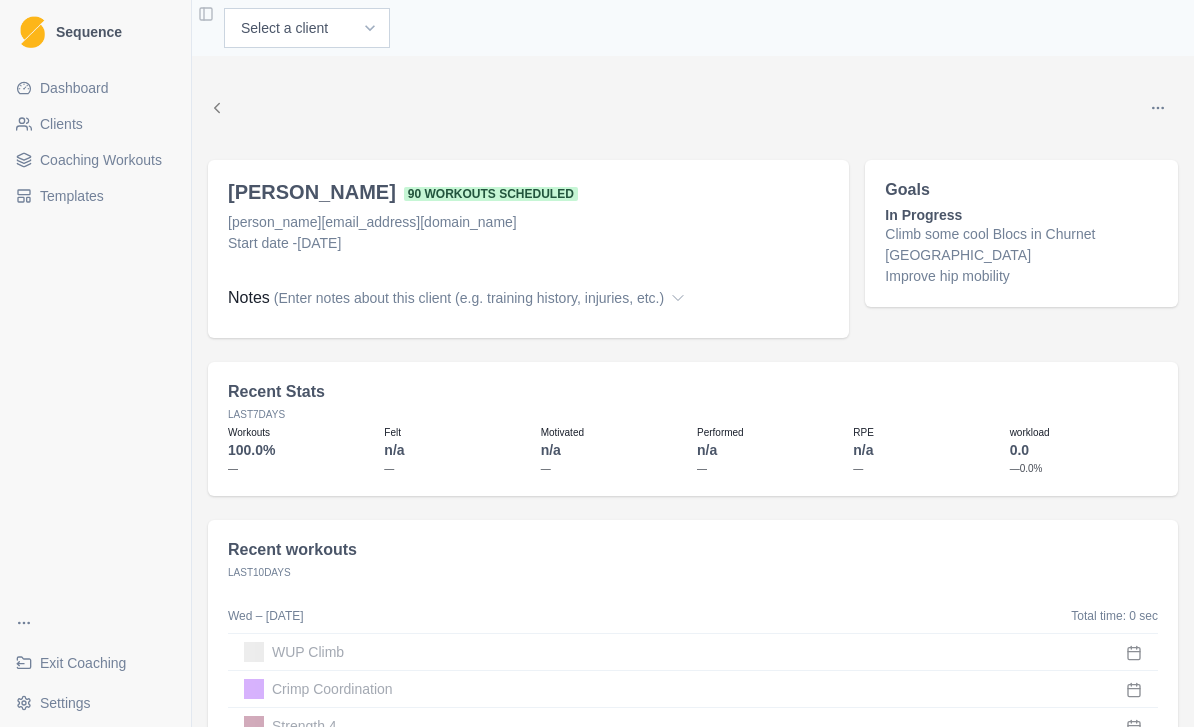 scroll, scrollTop: 0, scrollLeft: 0, axis: both 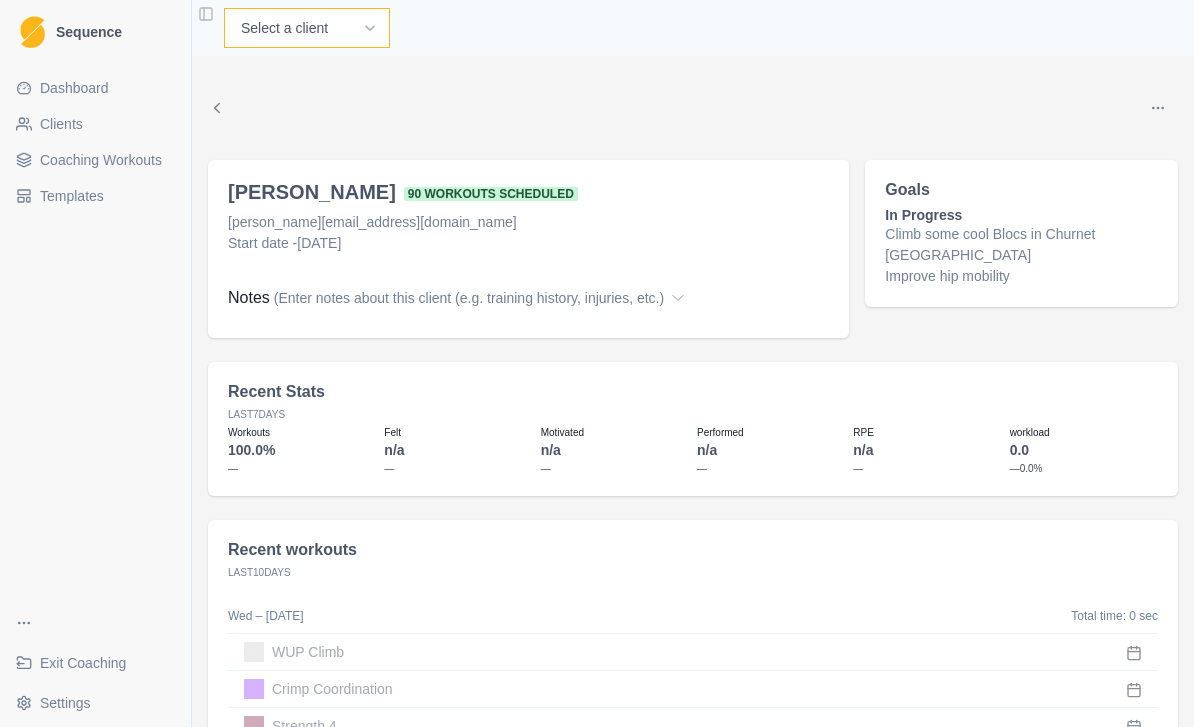 click on "Select a client [PERSON_NAME] [PERSON_NAME] [PERSON_NAME] [PERSON_NAME]" at bounding box center [307, 28] 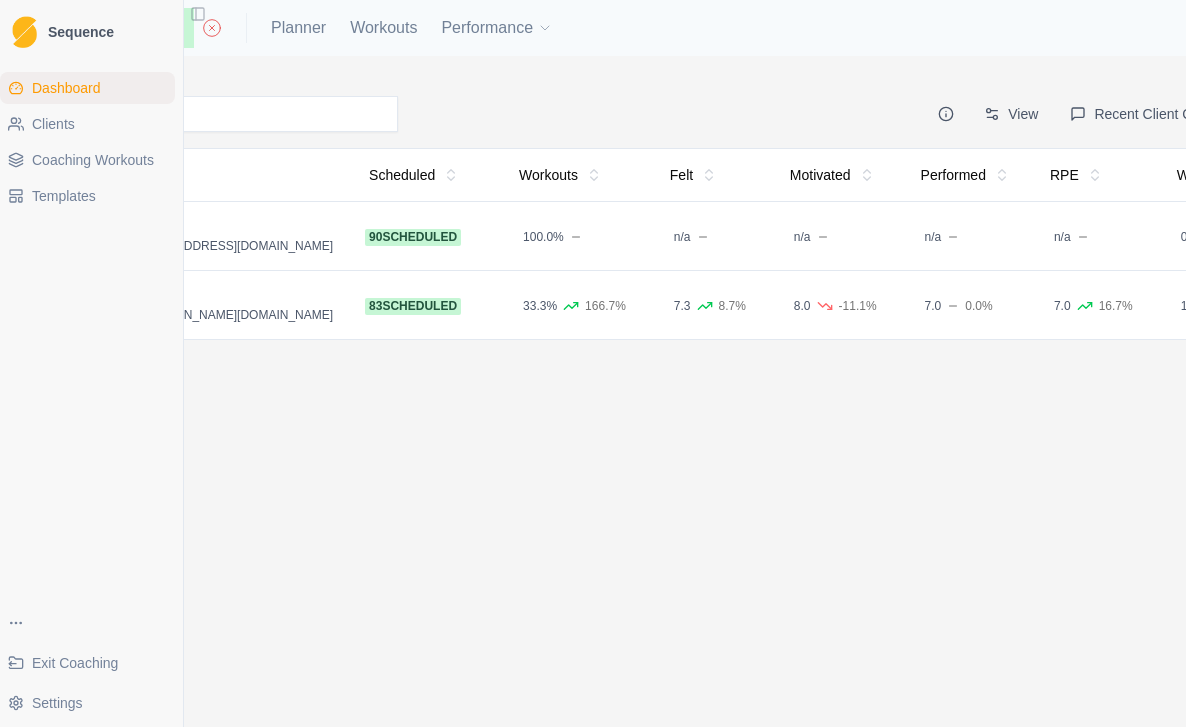 scroll, scrollTop: 0, scrollLeft: 0, axis: both 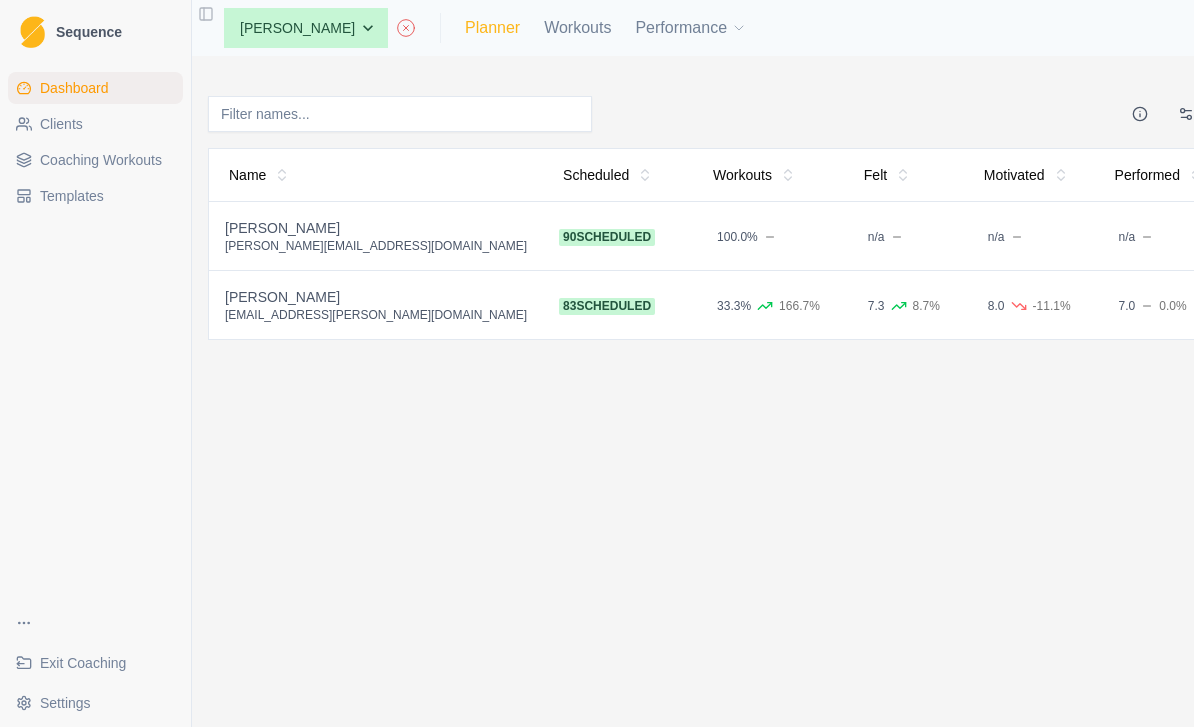 click on "Planner" at bounding box center [492, 28] 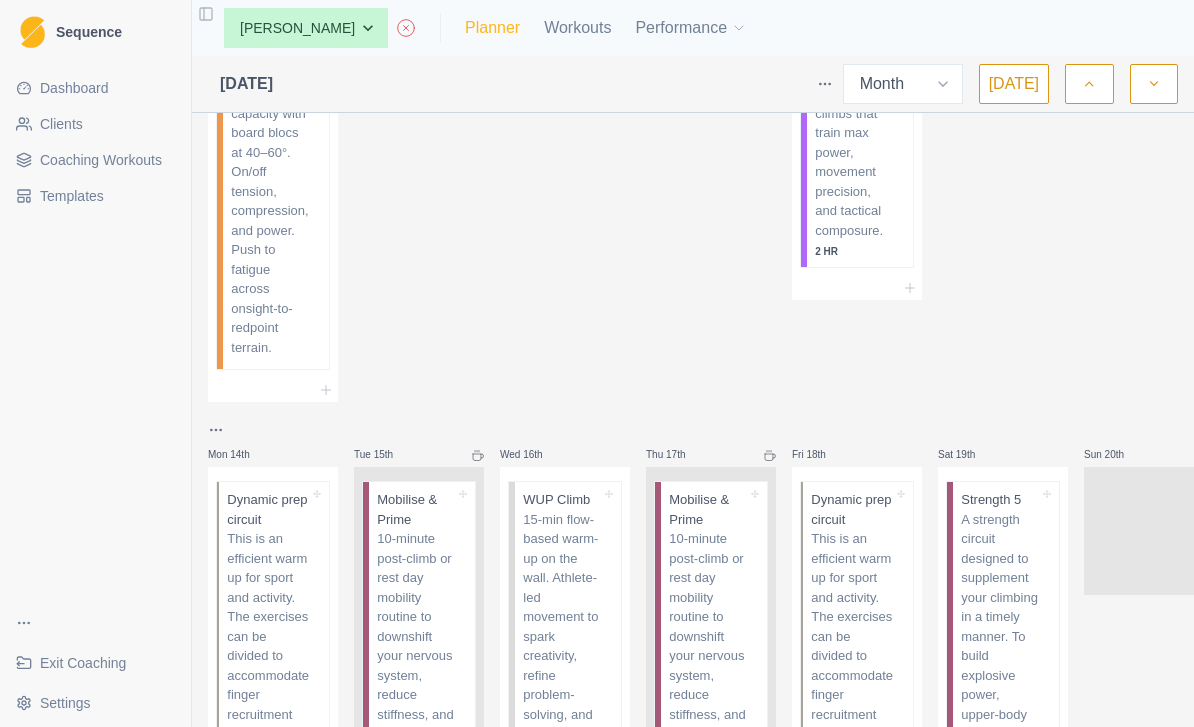 scroll, scrollTop: 3037, scrollLeft: 0, axis: vertical 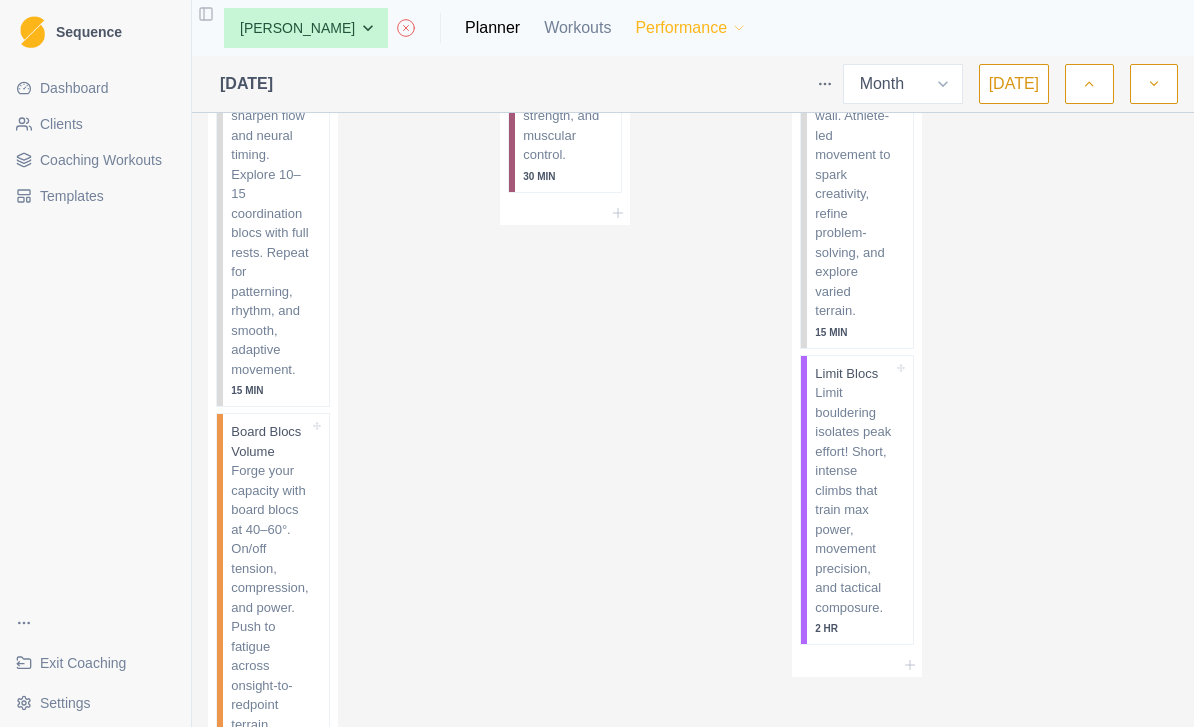 click on "Performance" at bounding box center [691, 28] 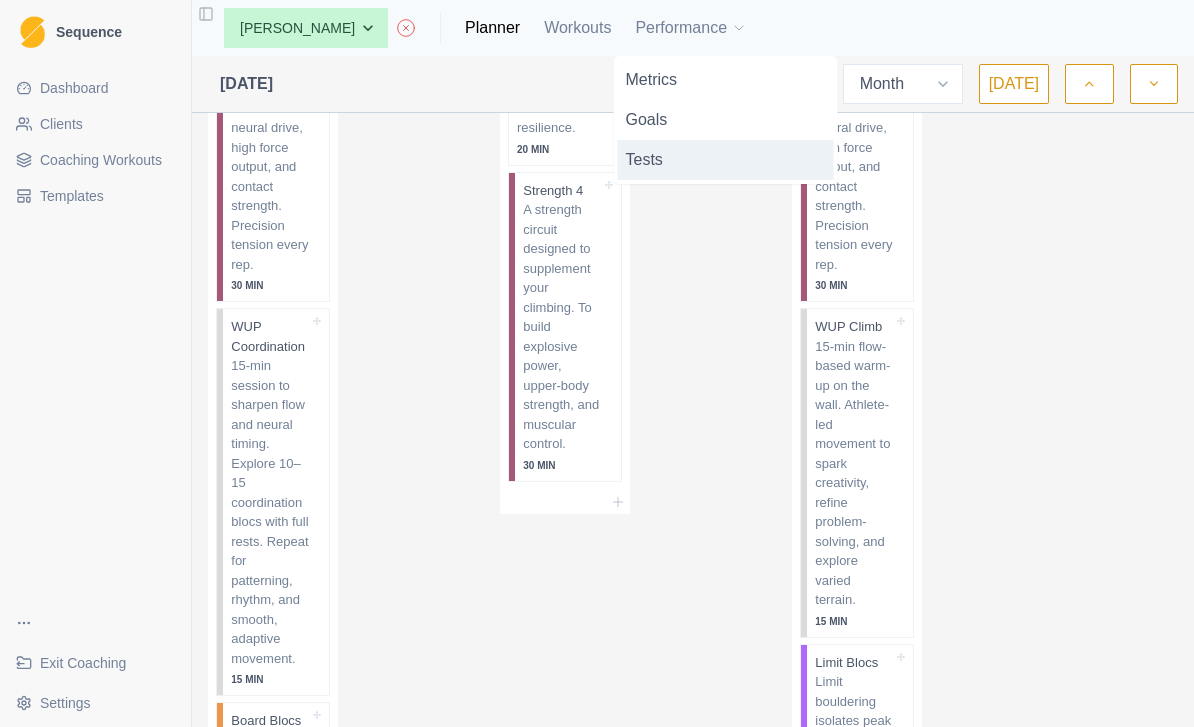 click on "Tests" at bounding box center (726, 160) 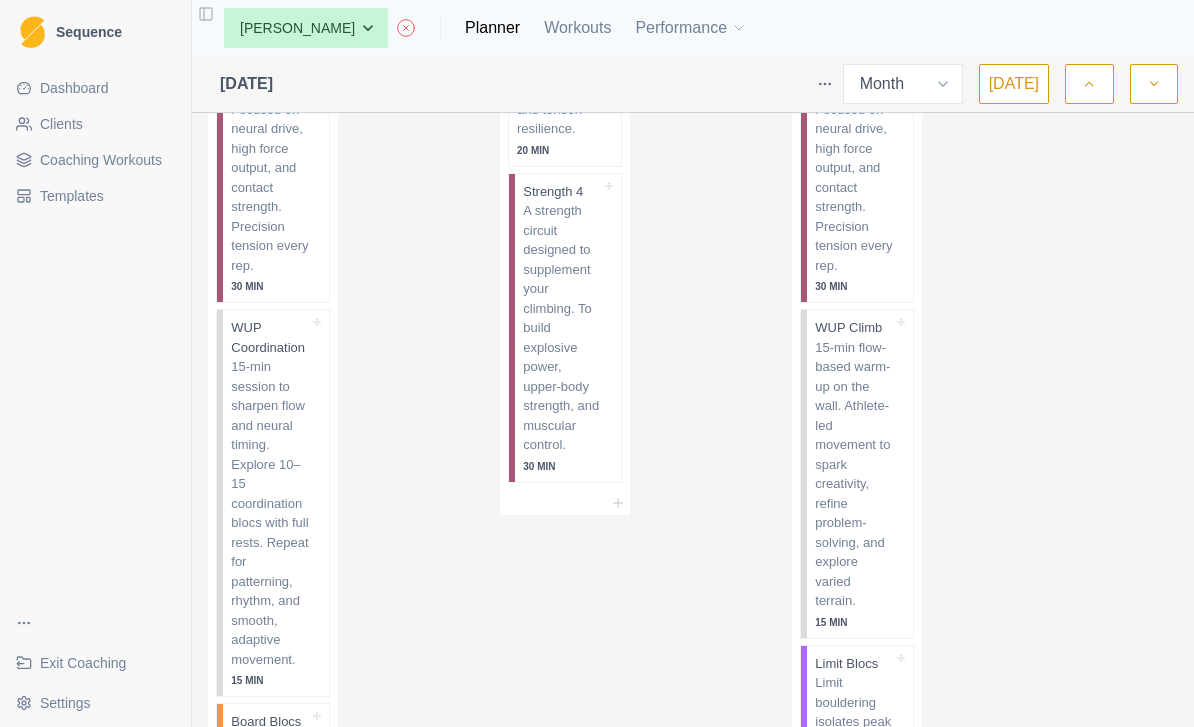 scroll, scrollTop: 0, scrollLeft: 0, axis: both 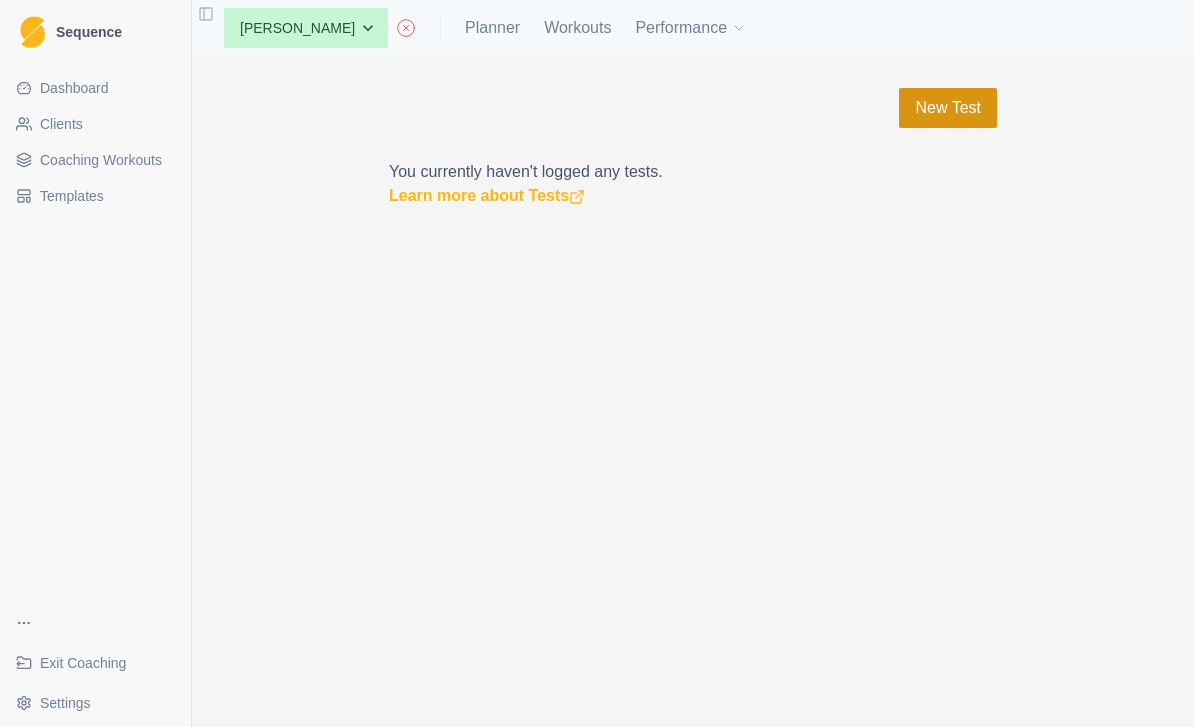 click on "New Test" at bounding box center (948, 108) 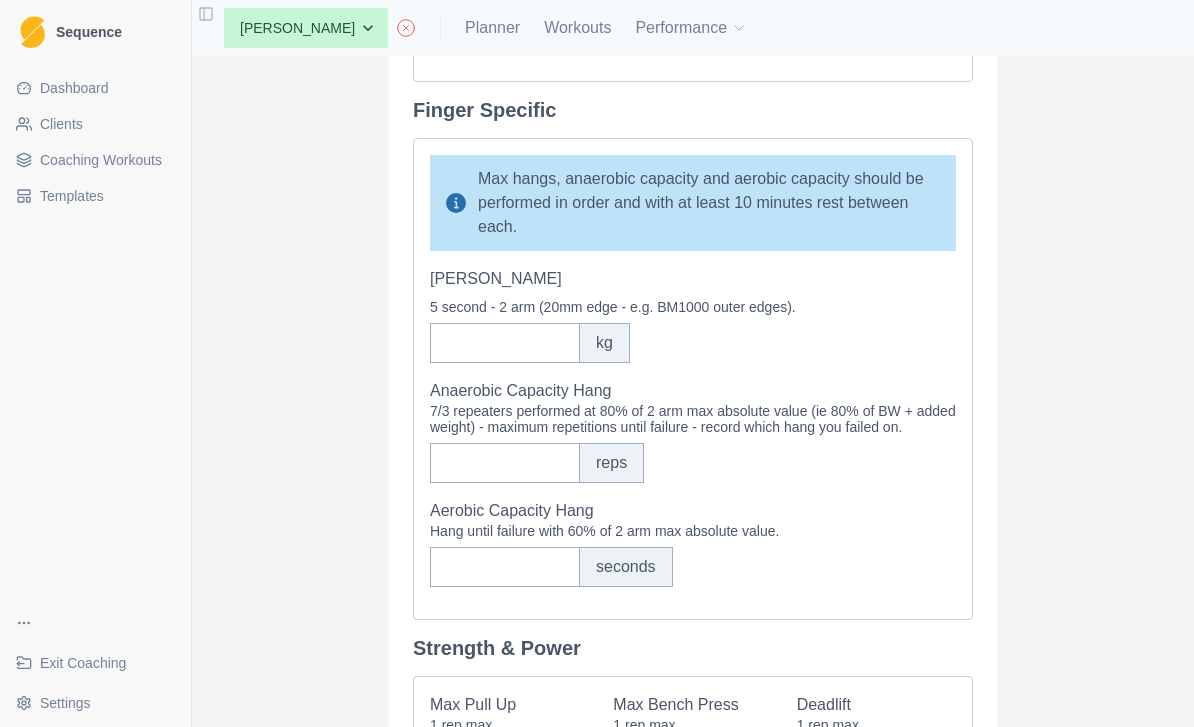 scroll, scrollTop: 619, scrollLeft: 0, axis: vertical 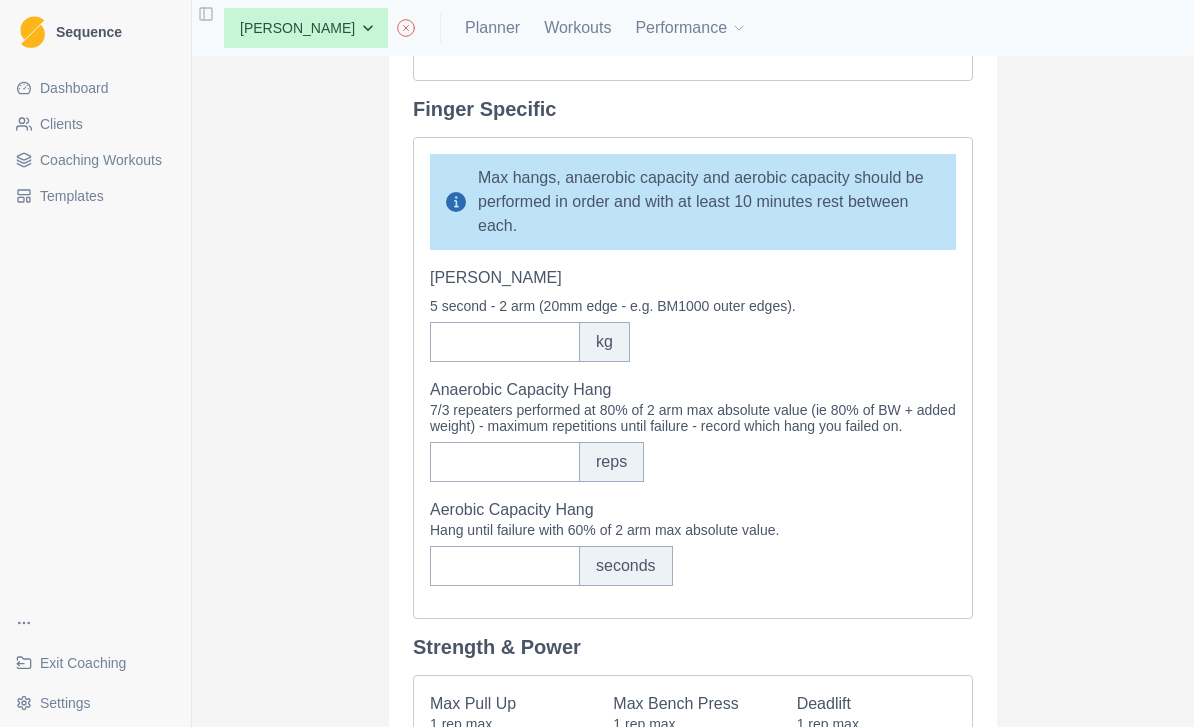 click on "Max hangs, anaerobic capacity and aerobic capacity should be performed in order and with at least 10 minutes rest between each." at bounding box center [693, 202] 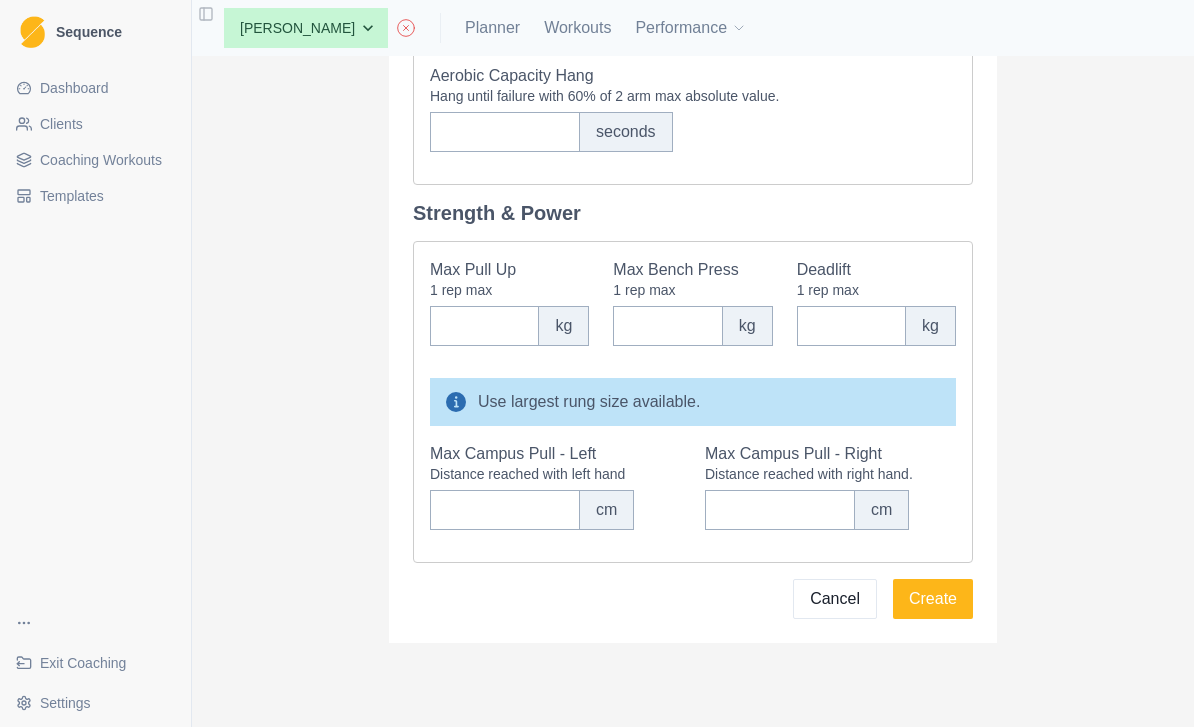 scroll, scrollTop: 1051, scrollLeft: 0, axis: vertical 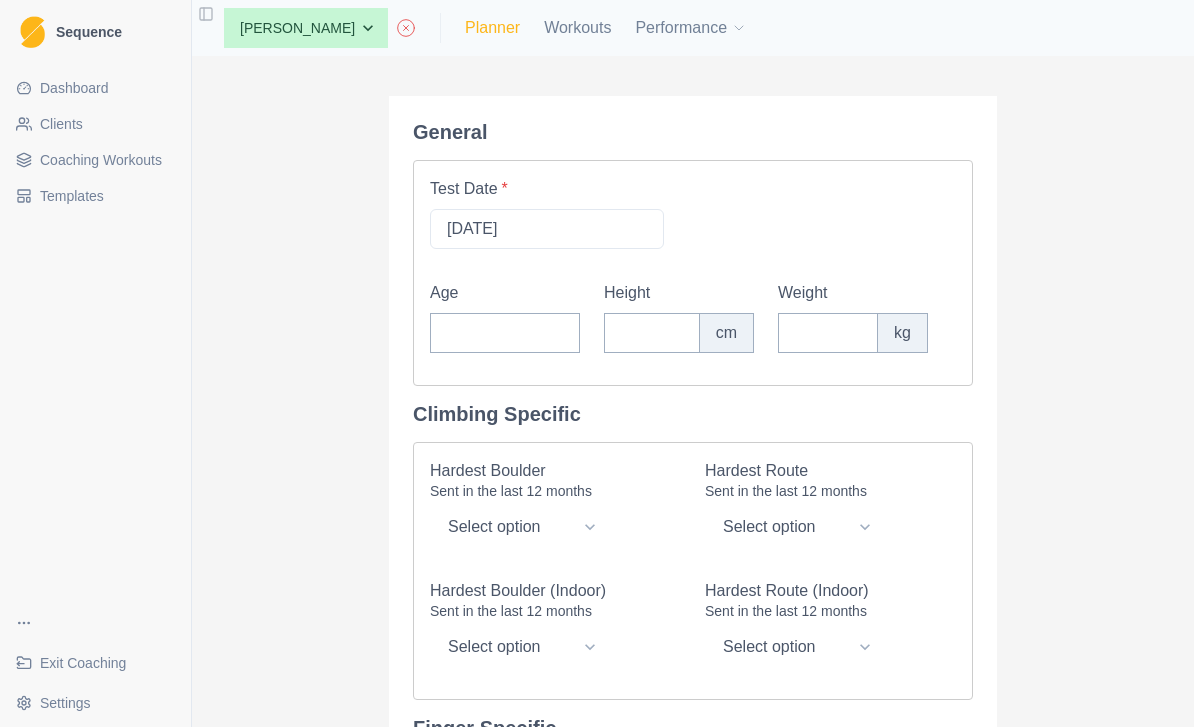 click on "Planner" at bounding box center [492, 28] 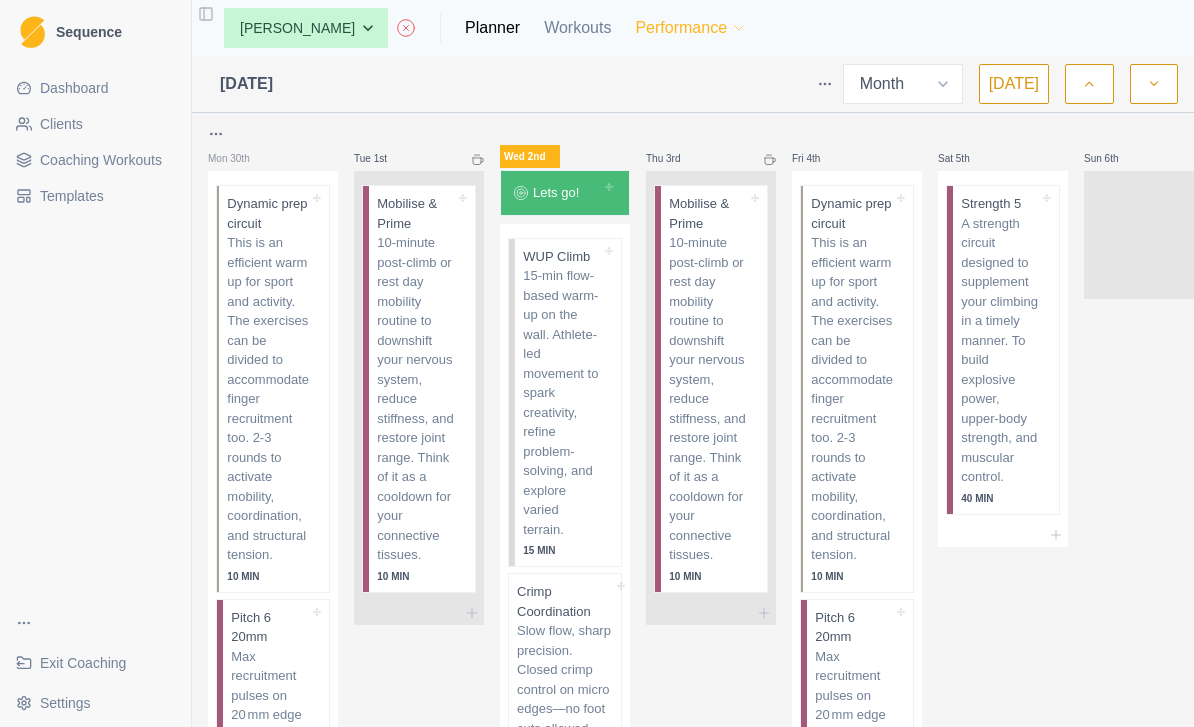 click on "Performance" at bounding box center [691, 28] 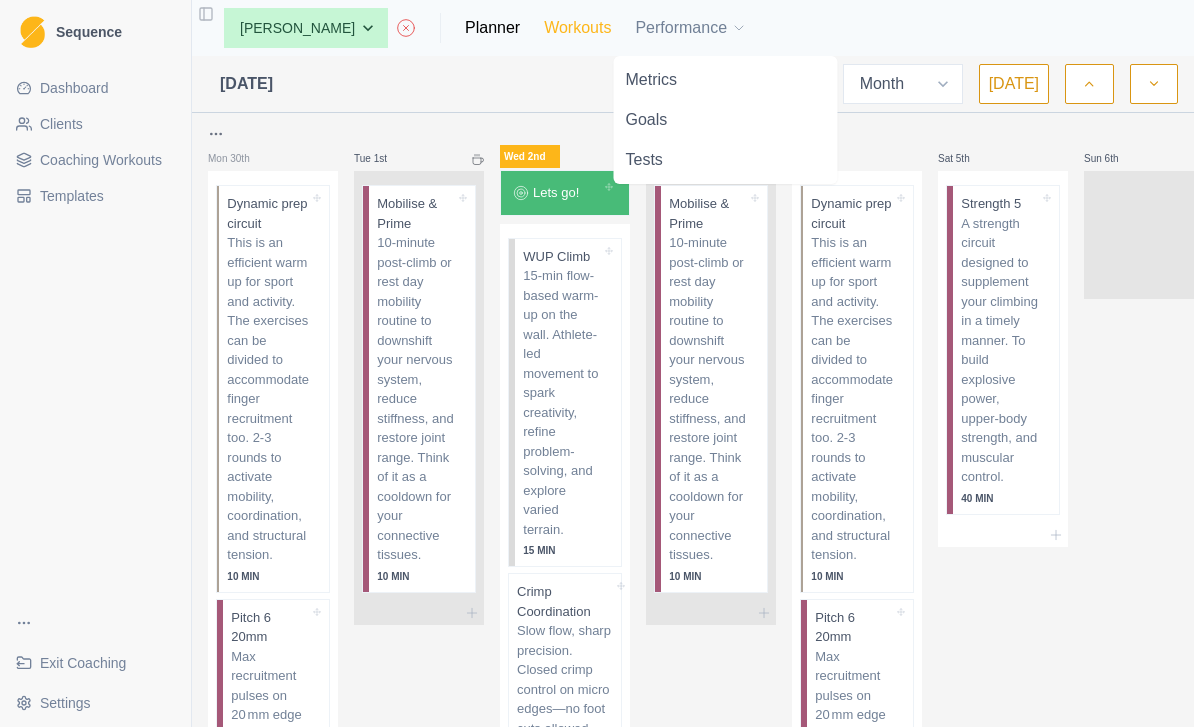 click on "Workouts" at bounding box center [577, 28] 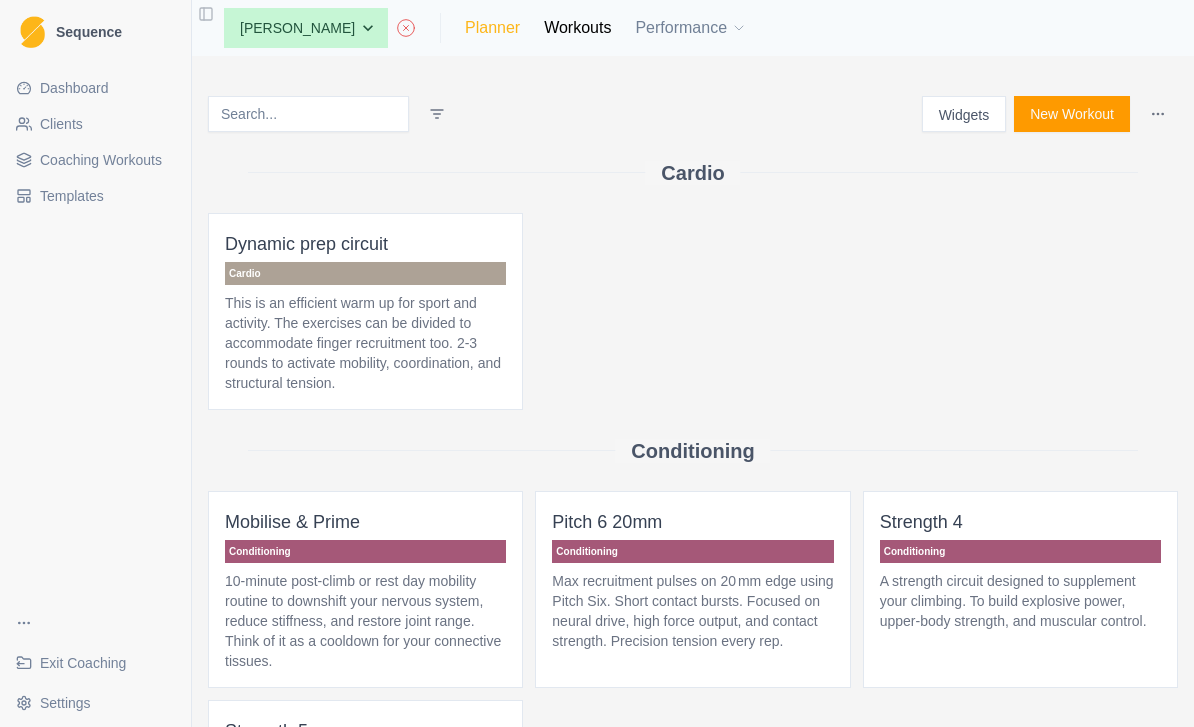click on "Planner" at bounding box center (492, 28) 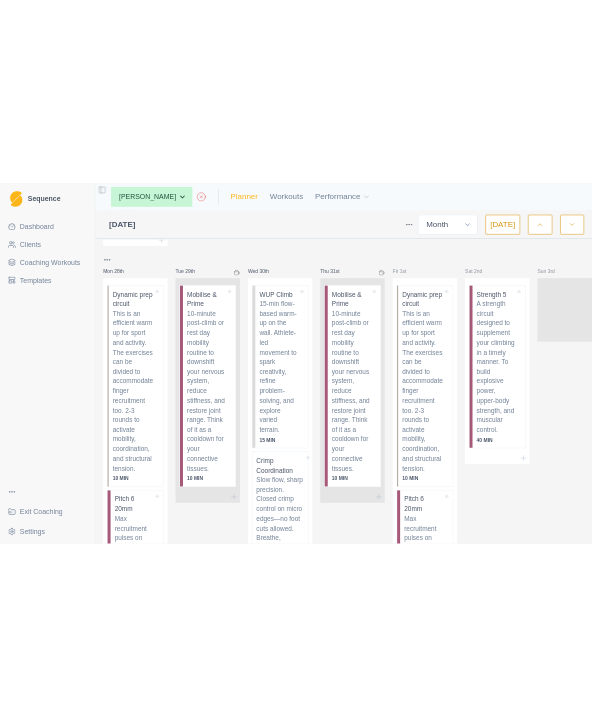 scroll, scrollTop: 6571, scrollLeft: 0, axis: vertical 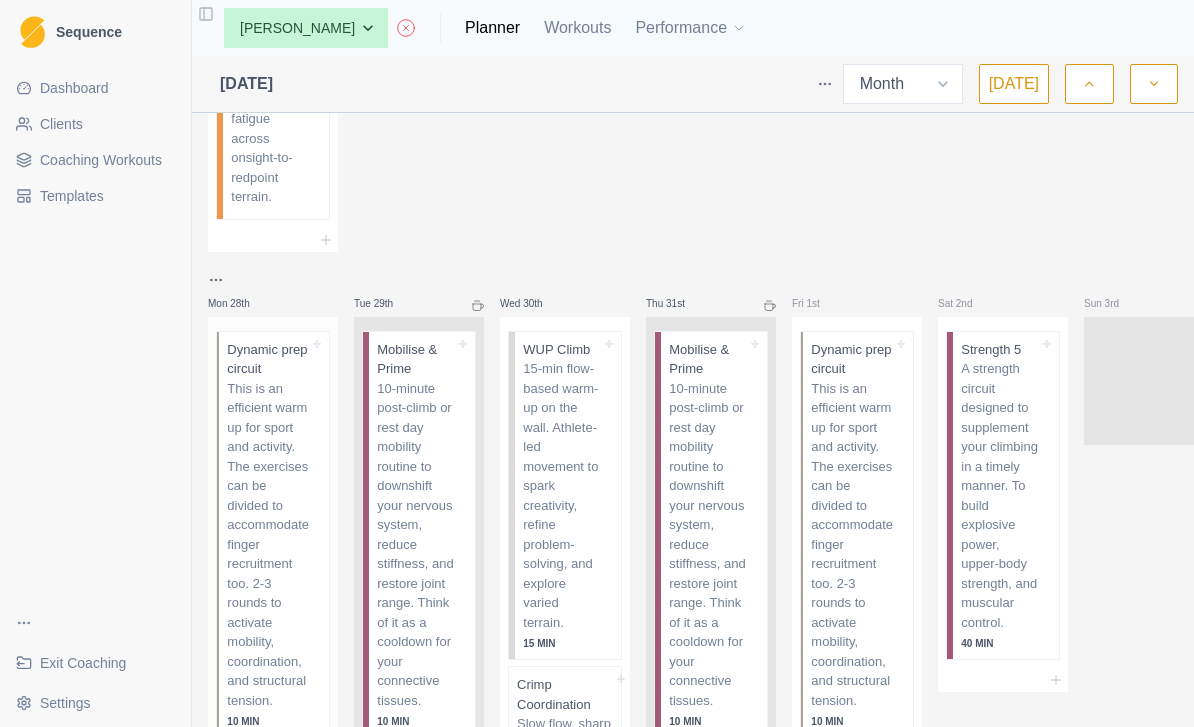click on "This is an efficient warm up for sport and activity. The exercises can be divided to accommodate finger recruitment too.
2-3 rounds to activate mobility, coordination, and structural tension." at bounding box center (268, 545) 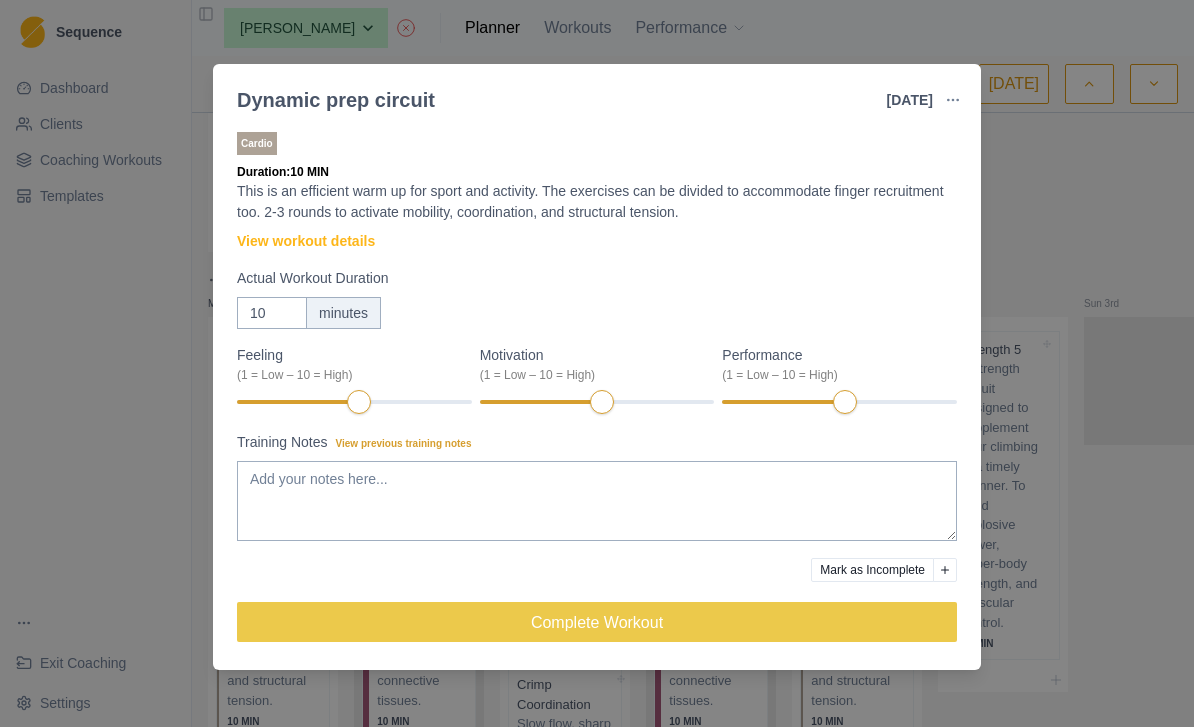 click on "Dynamic prep circuit 28 Jul 2025 Link To Goal View Workout Metrics Edit Original Workout Reschedule Workout Remove From Schedule Cardio Duration:  10 MIN This is an efficient warm up for sport and activity. The exercises can be divided to accommodate finger recruitment too.
2-3 rounds to activate mobility, coordination, and structural tension. View workout details Actual Workout Duration 10 minutes Feeling (1 = Low – 10 = High) Motivation (1 = Low – 10 = High) Performance (1 = Low – 10 = High) Training Notes View previous training notes Mark as Incomplete Complete Workout" at bounding box center (597, 363) 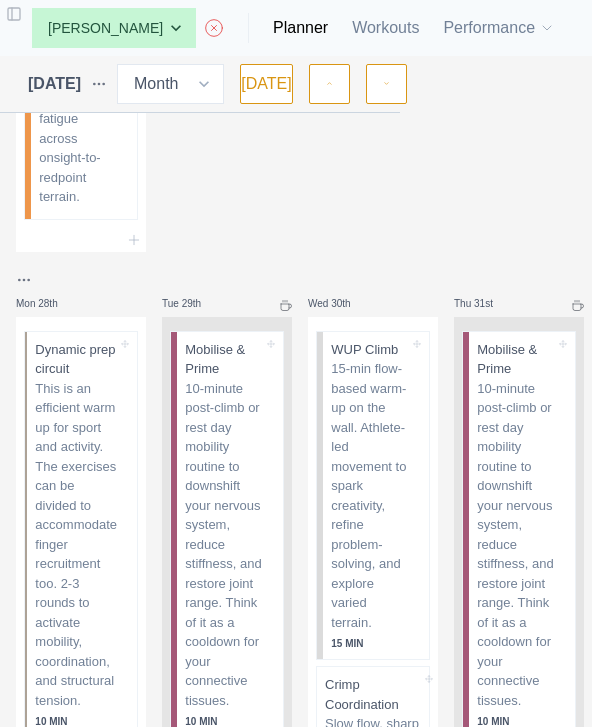 select on "month" 